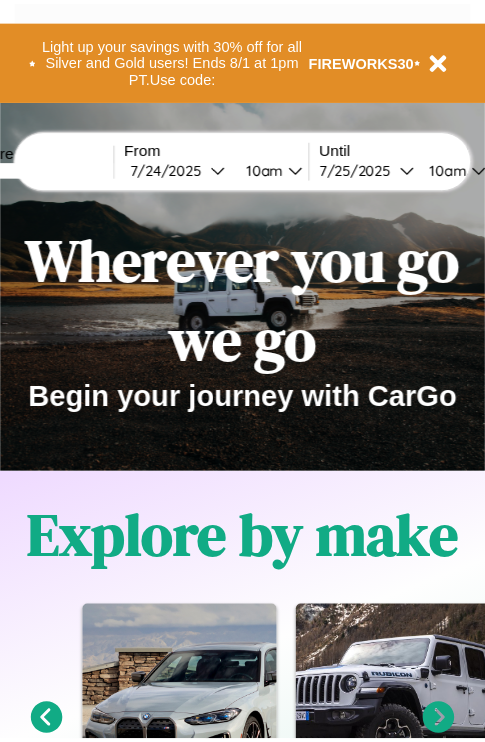 scroll, scrollTop: 0, scrollLeft: 0, axis: both 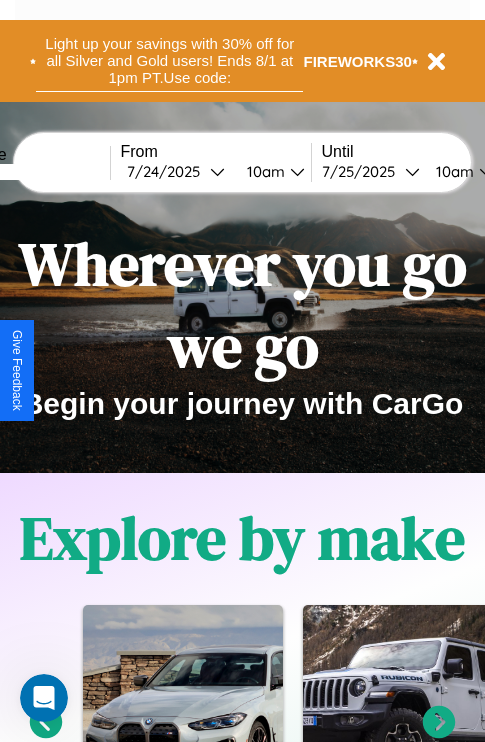 click on "Light up your savings with 30% off for all Silver and Gold users! Ends 8/1 at 1pm PT.  Use code:" at bounding box center (169, 61) 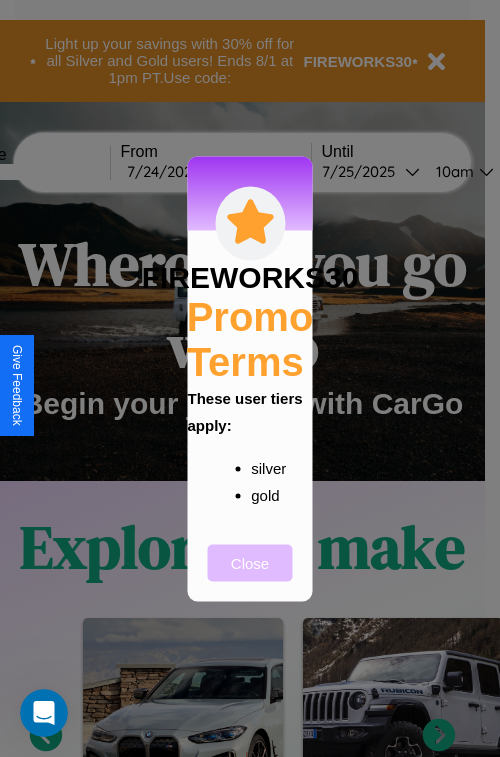 click on "Close" at bounding box center [250, 562] 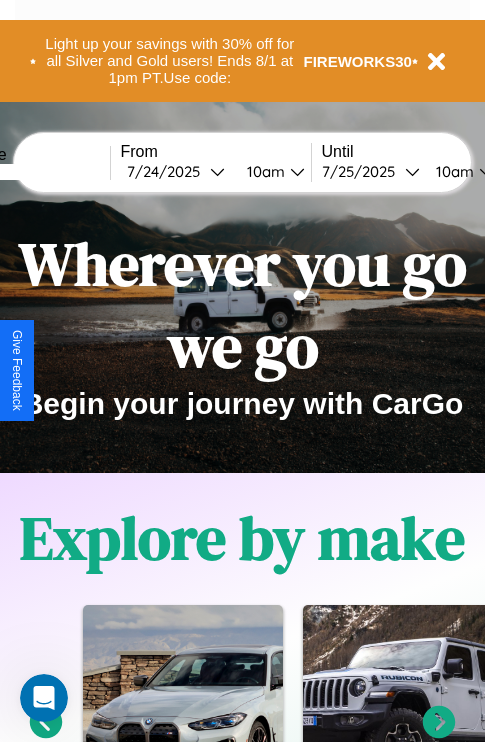 click at bounding box center (35, 172) 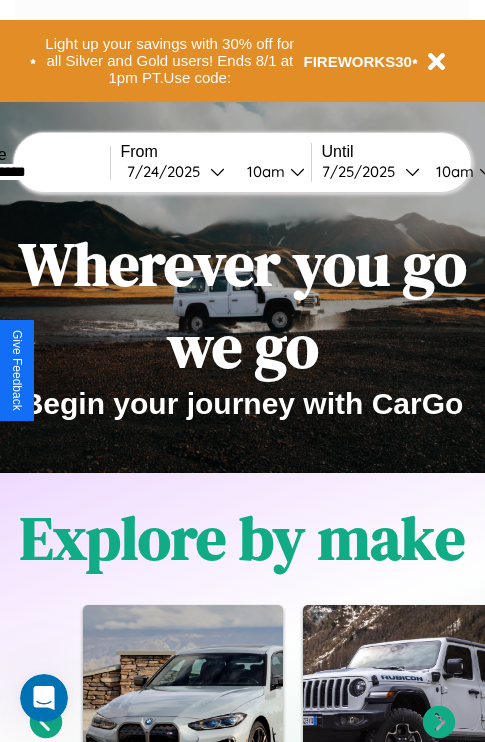 type on "**********" 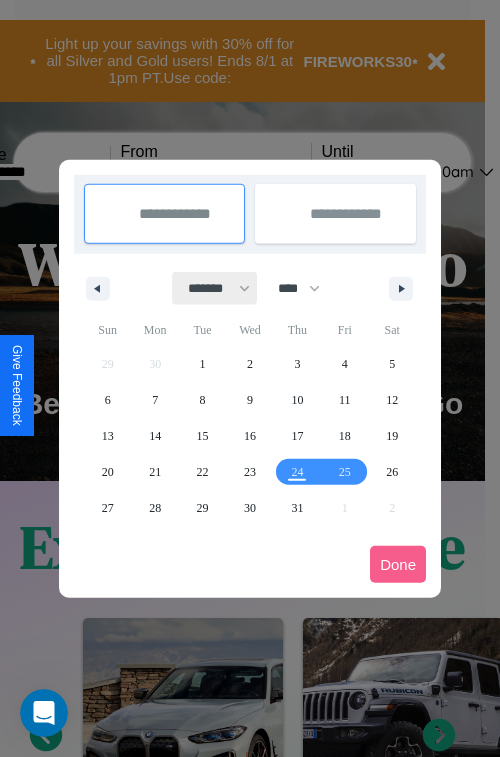 click on "******* ******** ***** ***** *** **** **** ****** ********* ******* ******** ********" at bounding box center (215, 288) 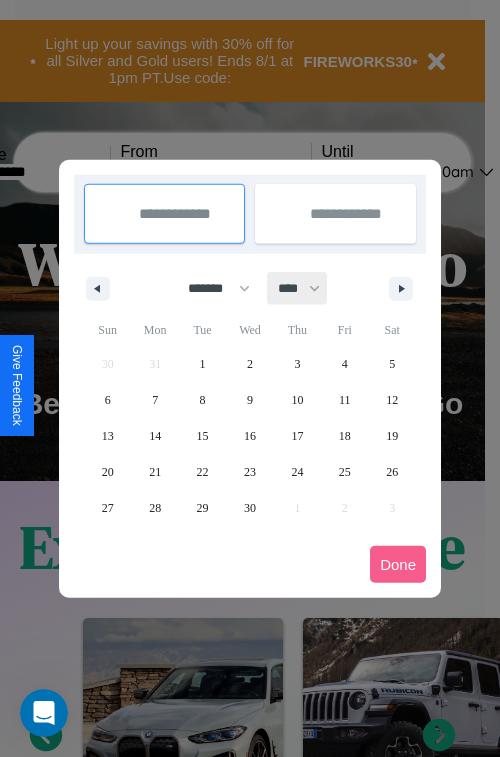 click on "**** **** **** **** **** **** **** **** **** **** **** **** **** **** **** **** **** **** **** **** **** **** **** **** **** **** **** **** **** **** **** **** **** **** **** **** **** **** **** **** **** **** **** **** **** **** **** **** **** **** **** **** **** **** **** **** **** **** **** **** **** **** **** **** **** **** **** **** **** **** **** **** **** **** **** **** **** **** **** **** **** **** **** **** **** **** **** **** **** **** **** **** **** **** **** **** **** **** **** **** **** **** **** **** **** **** **** **** **** **** **** **** **** **** **** **** **** **** **** **** ****" at bounding box center (298, 288) 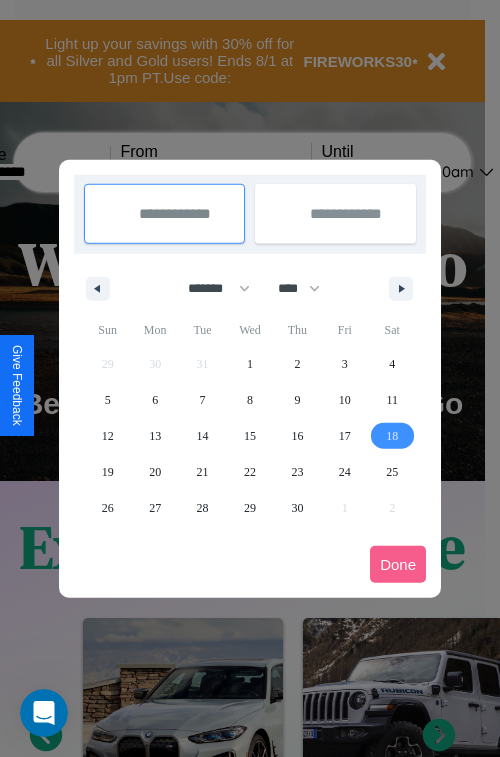 click on "18" at bounding box center (392, 436) 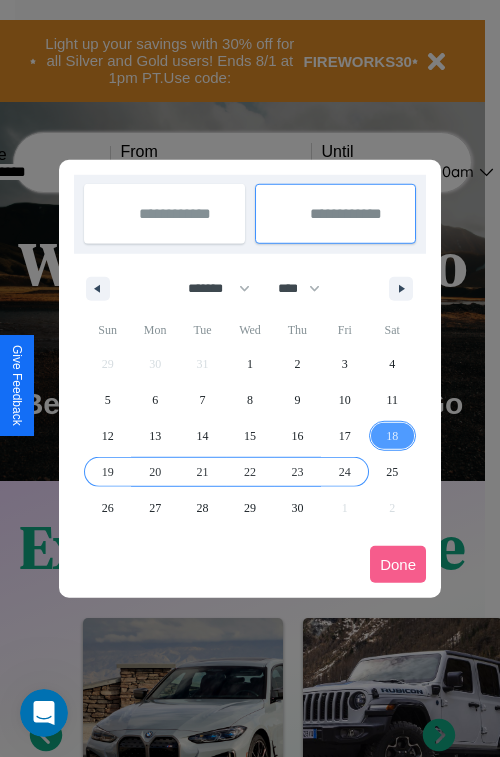 click on "24" at bounding box center [345, 472] 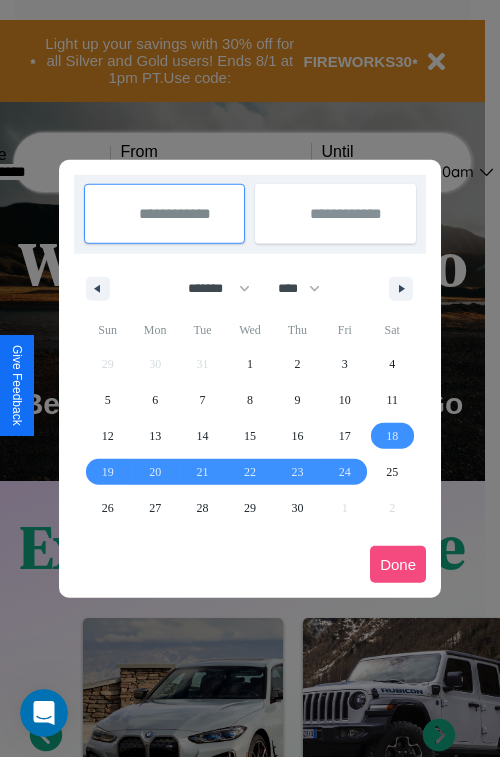 click on "Done" at bounding box center (398, 564) 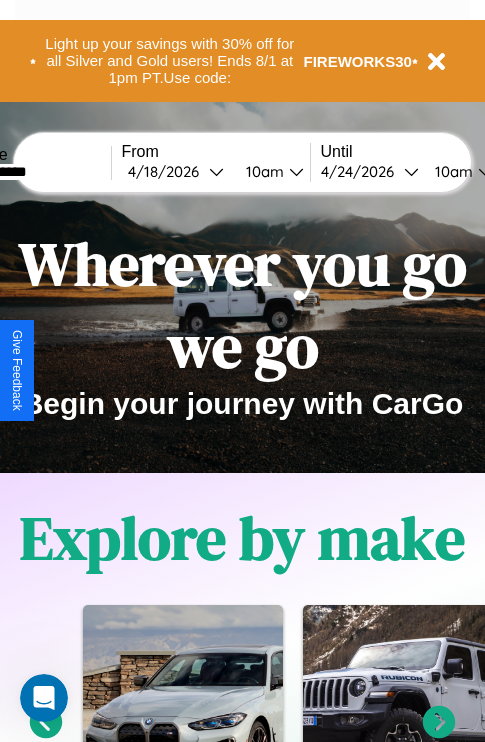 scroll, scrollTop: 0, scrollLeft: 75, axis: horizontal 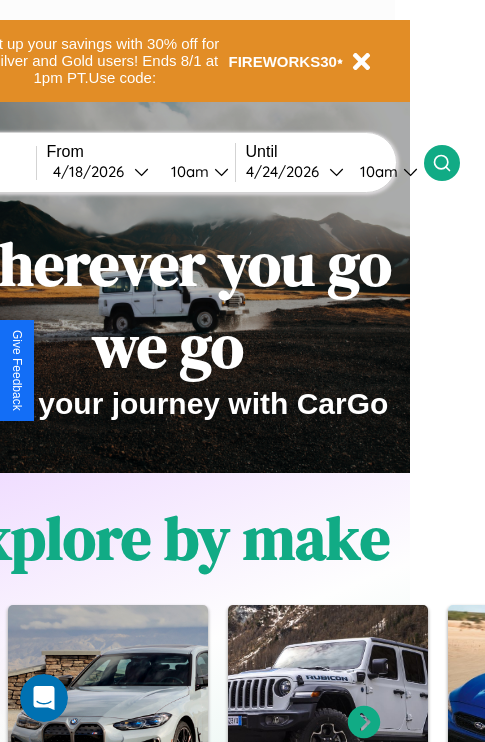 click 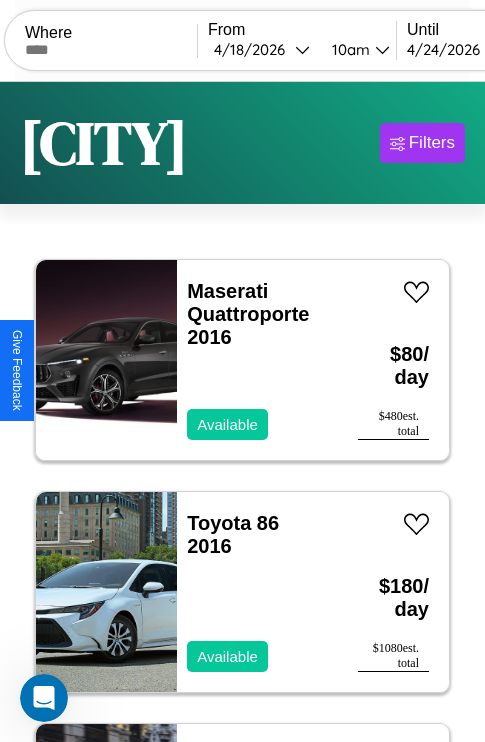 scroll, scrollTop: 95, scrollLeft: 0, axis: vertical 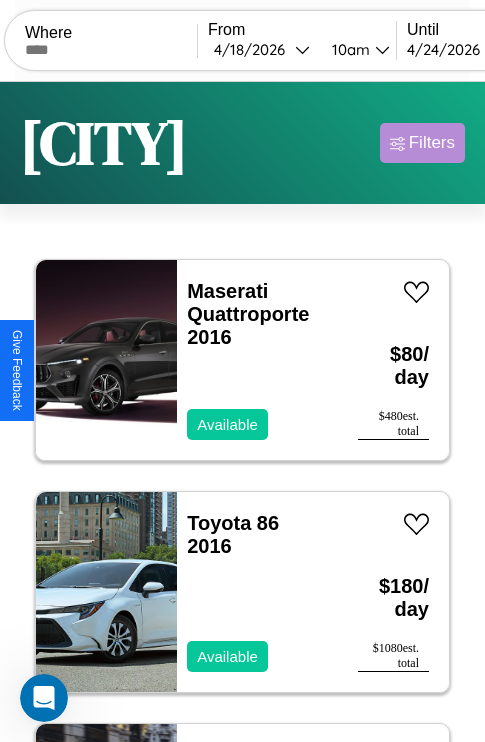click on "Filters" at bounding box center (432, 143) 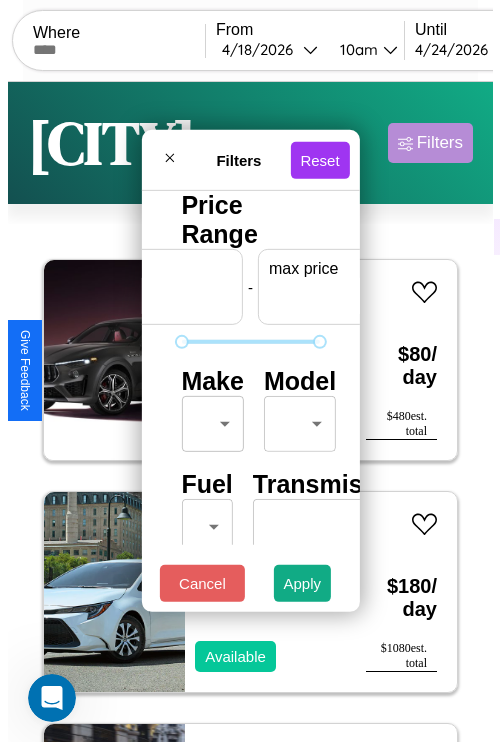 scroll, scrollTop: 0, scrollLeft: 124, axis: horizontal 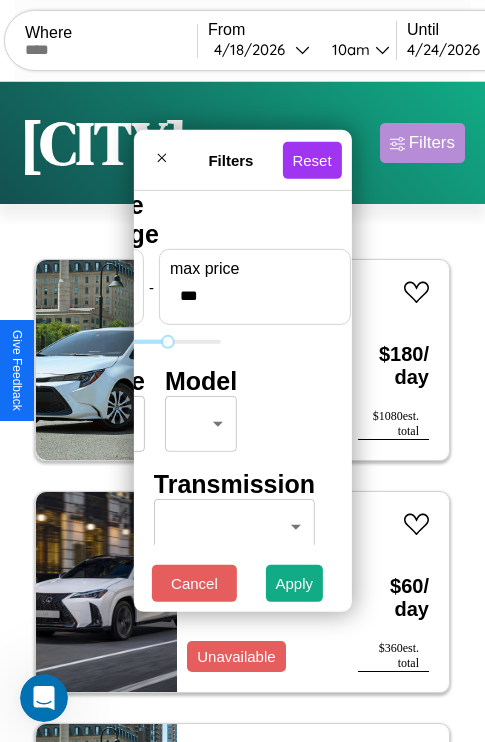 type on "***" 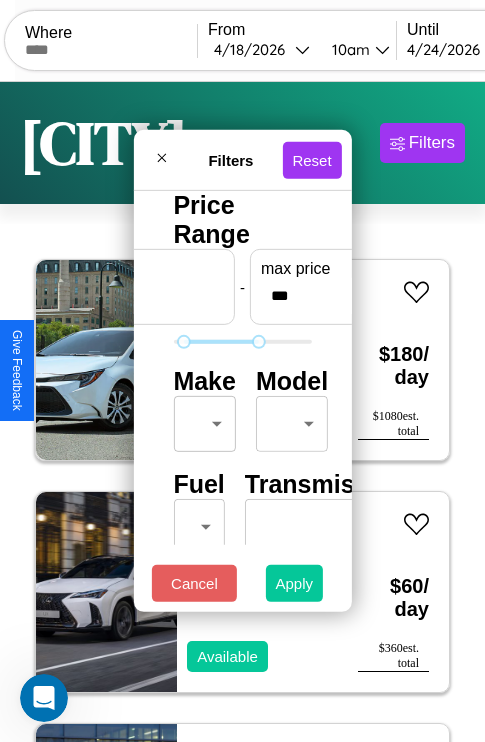 type on "**" 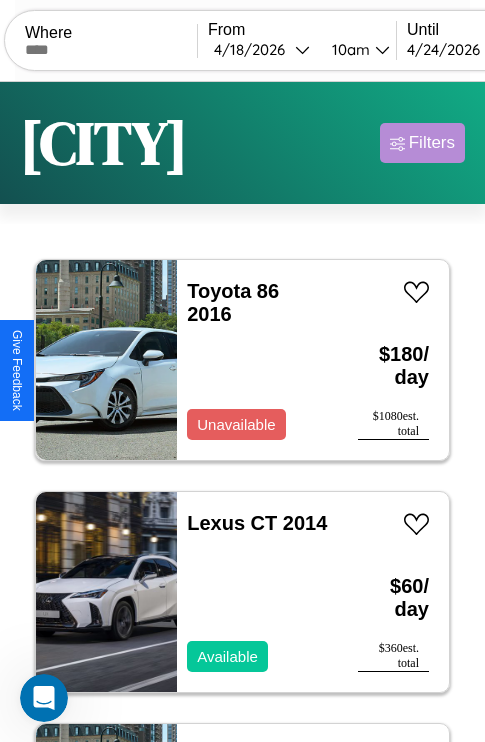 click on "Filters" at bounding box center (432, 143) 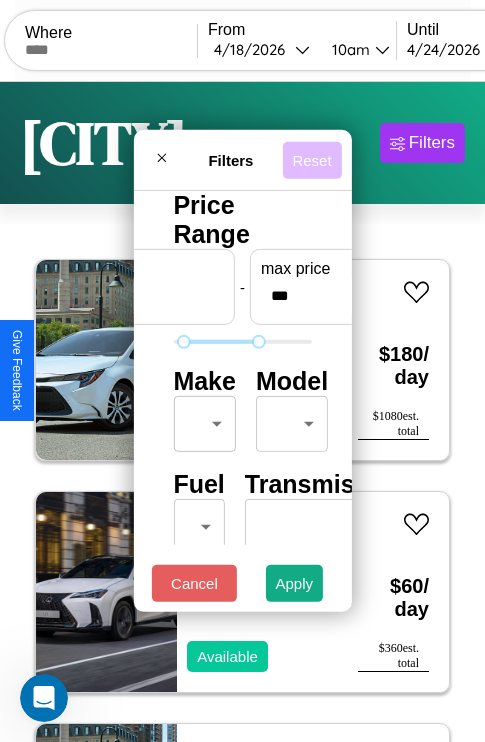 click on "Reset" at bounding box center [311, 159] 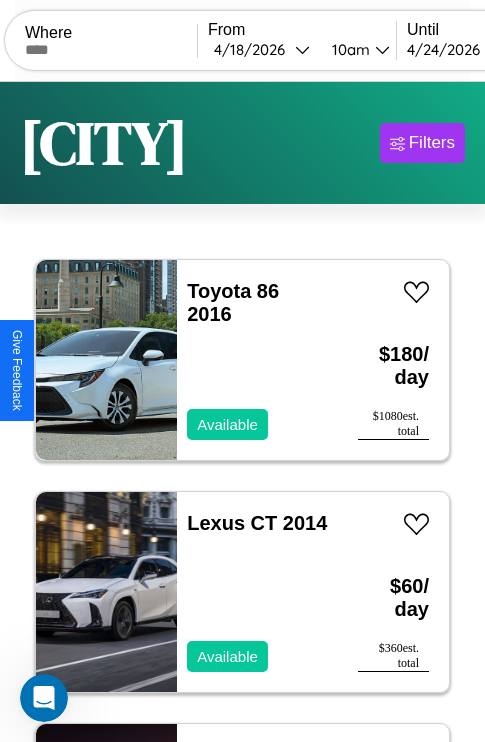 scroll, scrollTop: 79, scrollLeft: 0, axis: vertical 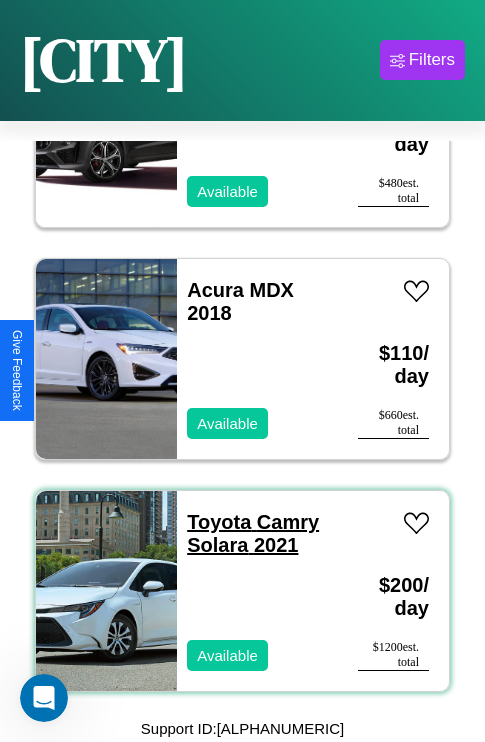 click on "Toyota   Camry Solara   2021" at bounding box center [253, 533] 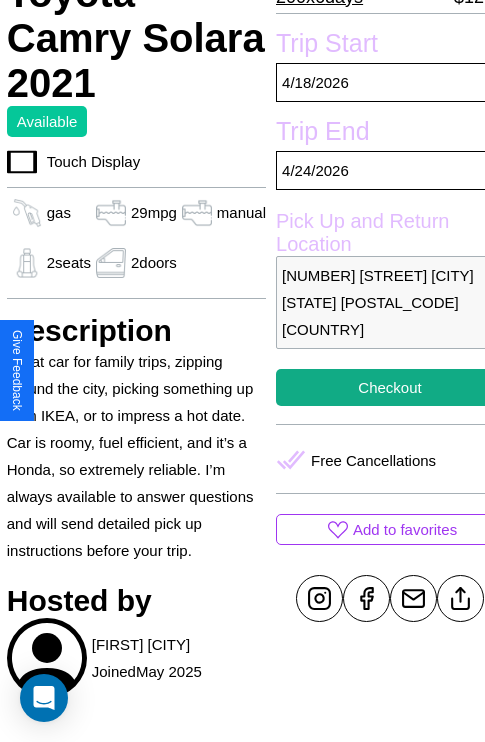 scroll, scrollTop: 435, scrollLeft: 68, axis: both 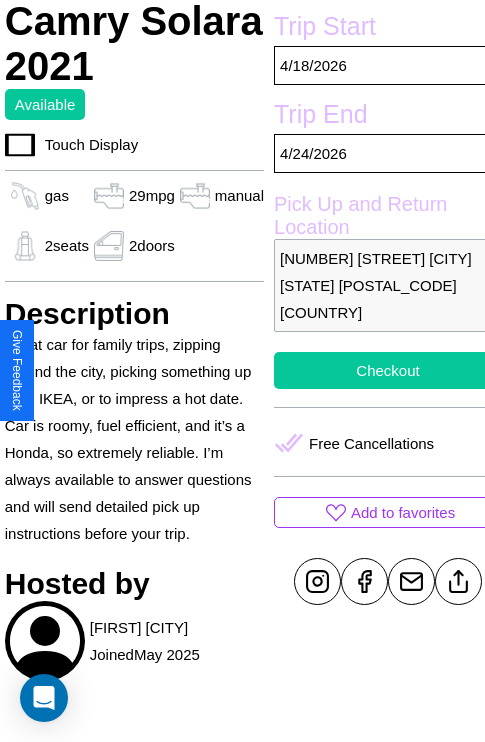 click on "Checkout" at bounding box center [388, 370] 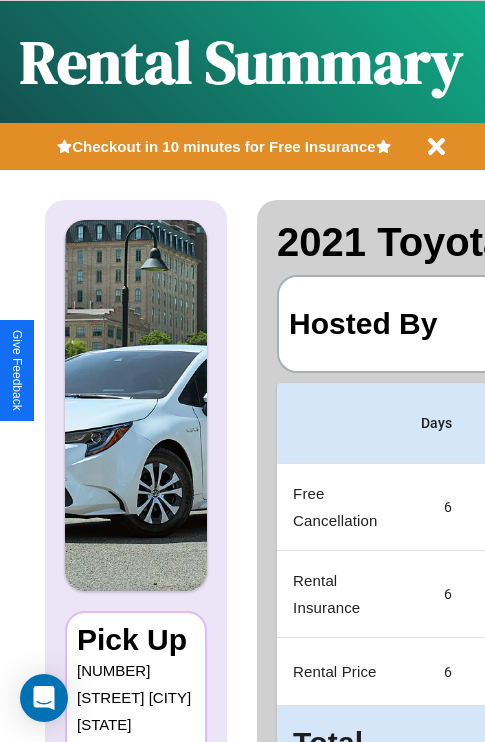scroll, scrollTop: 0, scrollLeft: 378, axis: horizontal 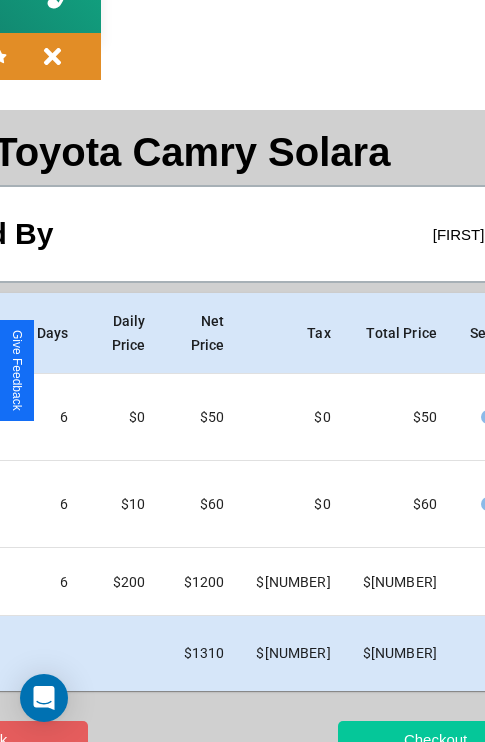 click on "Checkout" at bounding box center (435, 739) 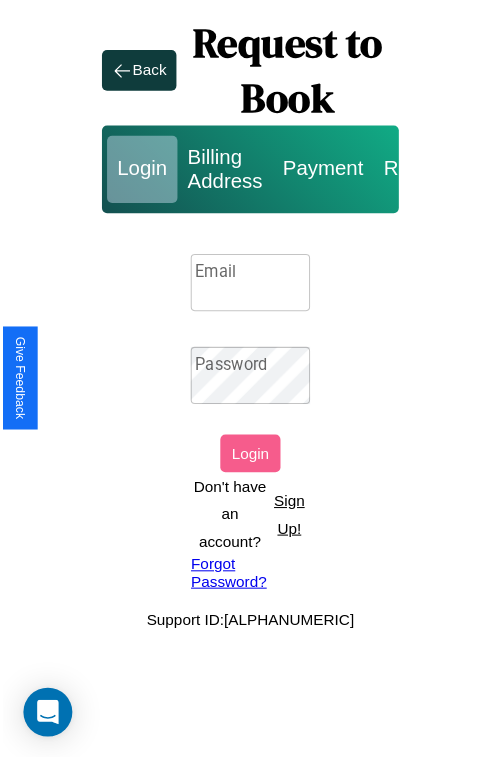 scroll, scrollTop: 0, scrollLeft: 0, axis: both 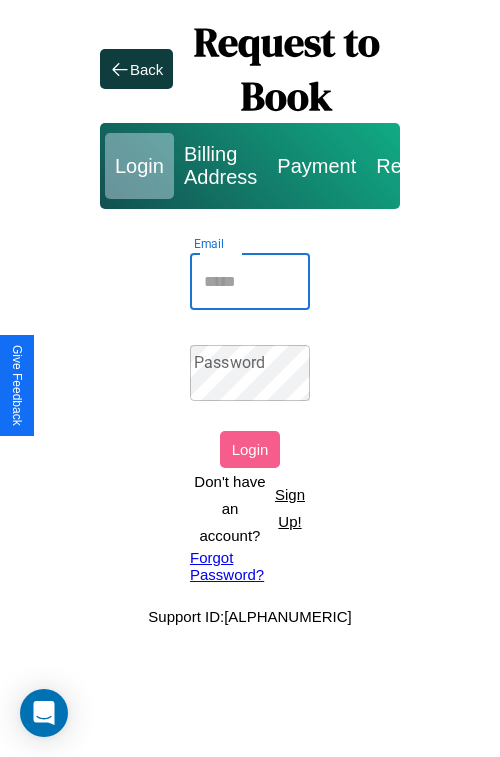click on "Email" at bounding box center (250, 282) 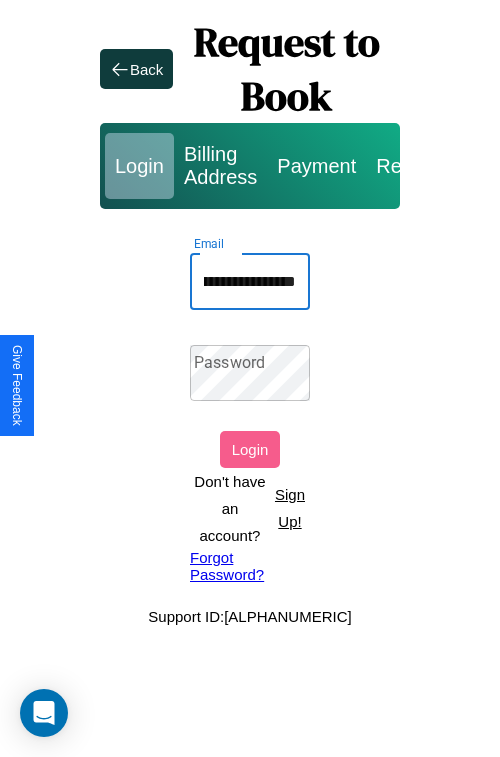 scroll, scrollTop: 0, scrollLeft: 86, axis: horizontal 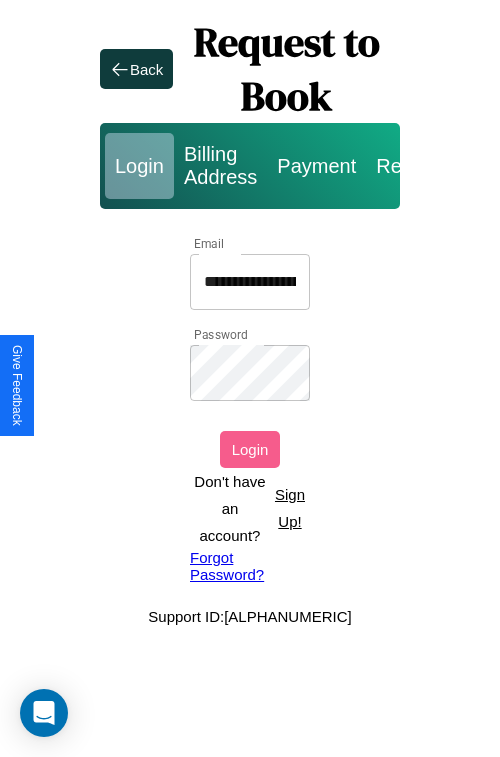 click on "Login" at bounding box center [250, 449] 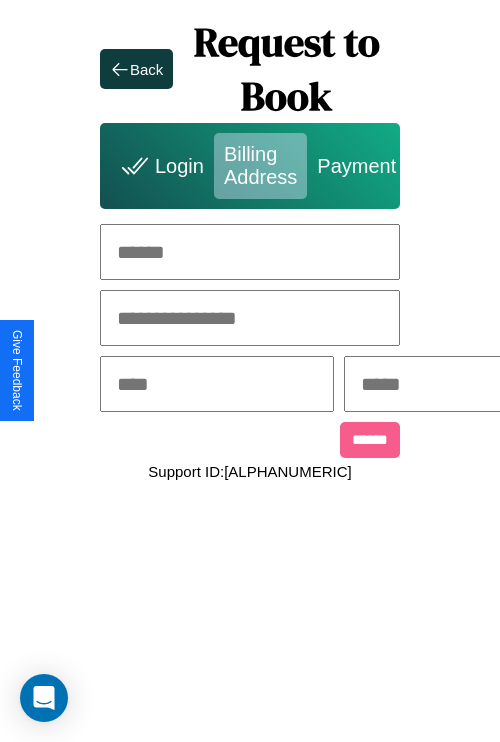click at bounding box center [250, 252] 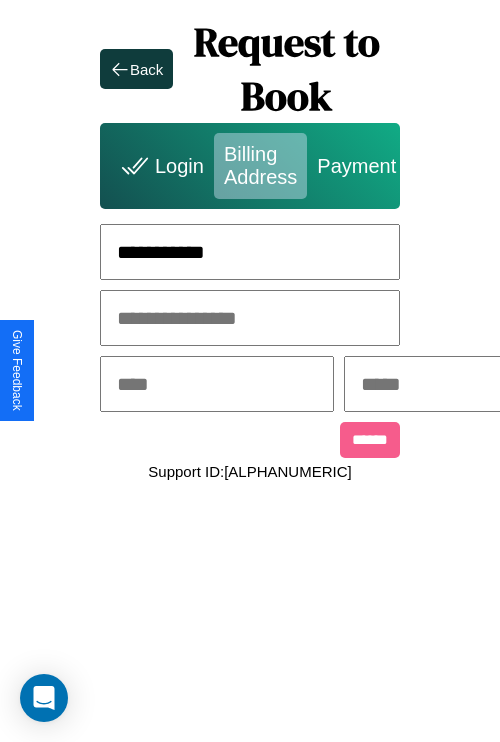 type on "**********" 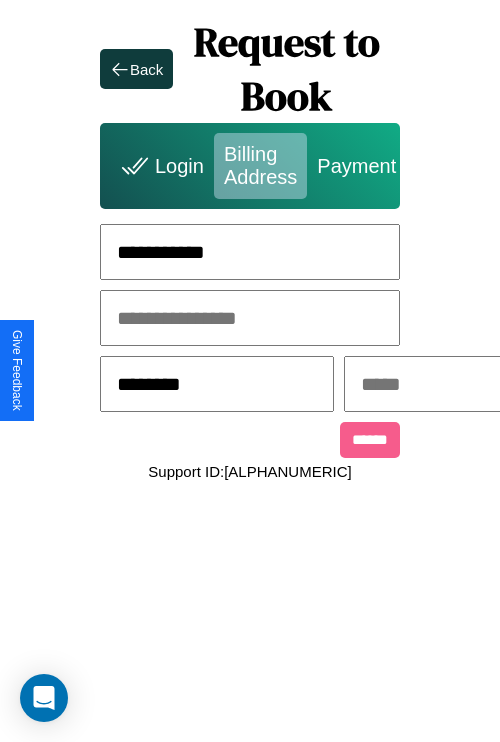 type on "********" 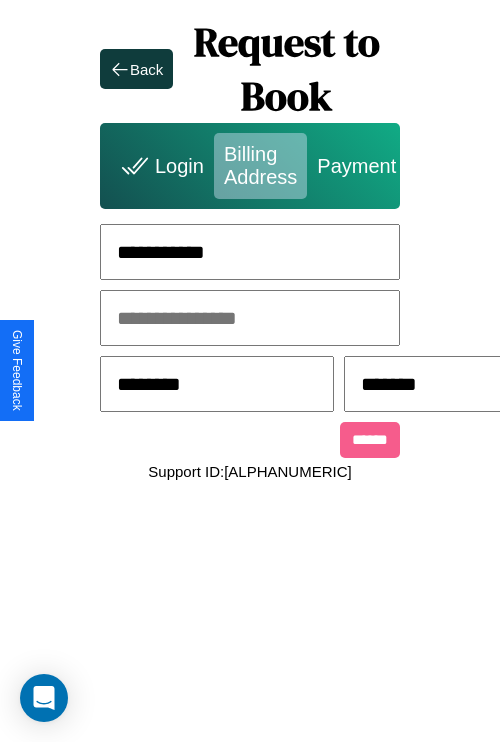 scroll, scrollTop: 0, scrollLeft: 517, axis: horizontal 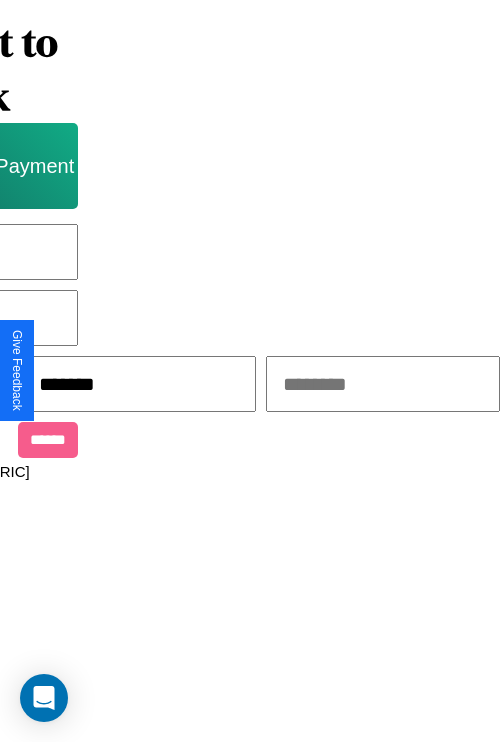 type on "*******" 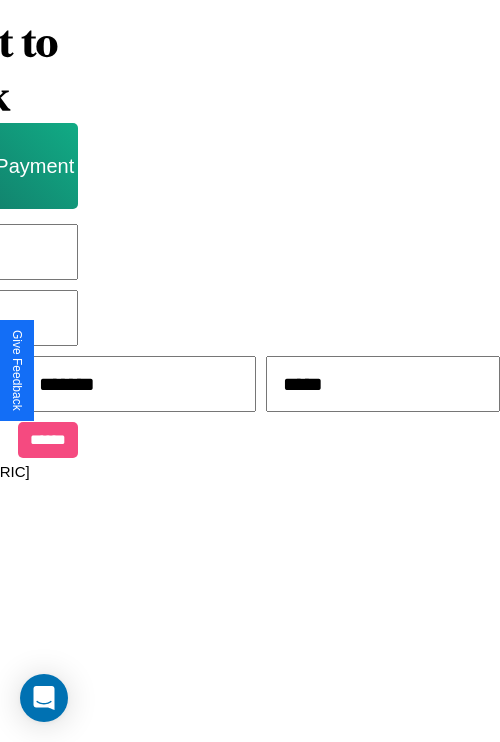 type on "*****" 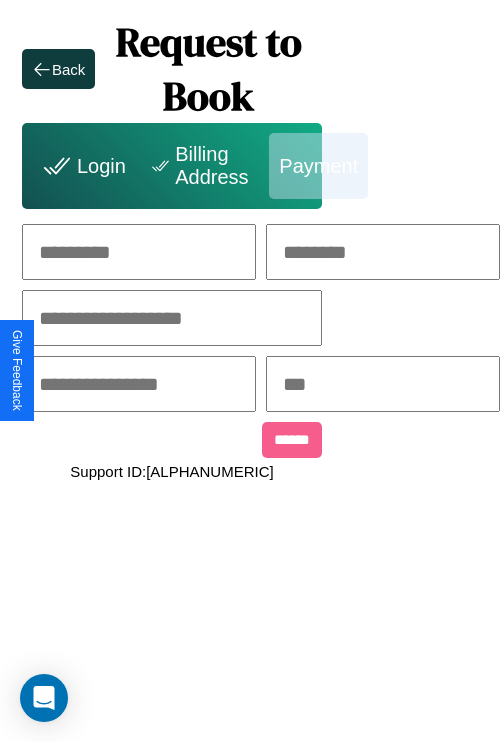 click at bounding box center [139, 252] 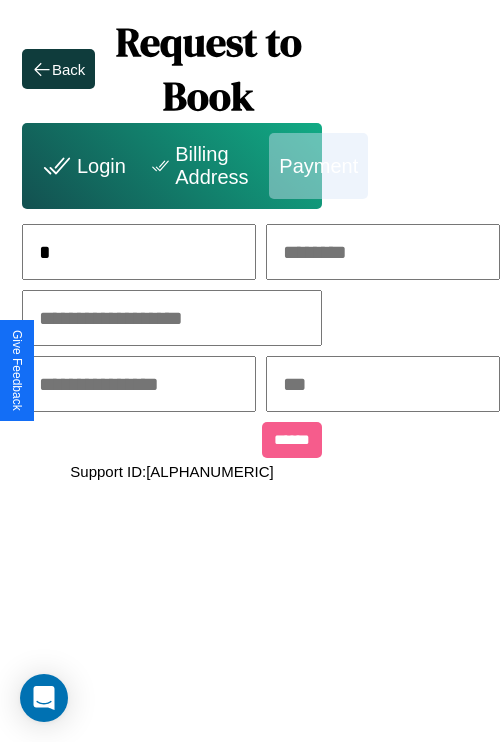 scroll, scrollTop: 0, scrollLeft: 132, axis: horizontal 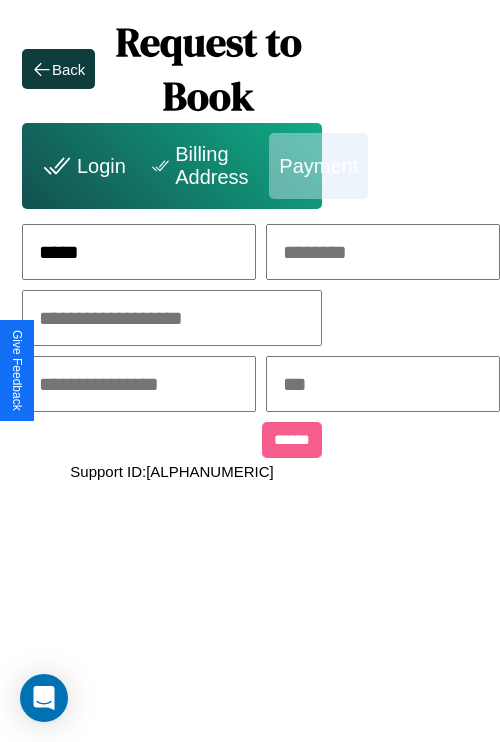type on "*****" 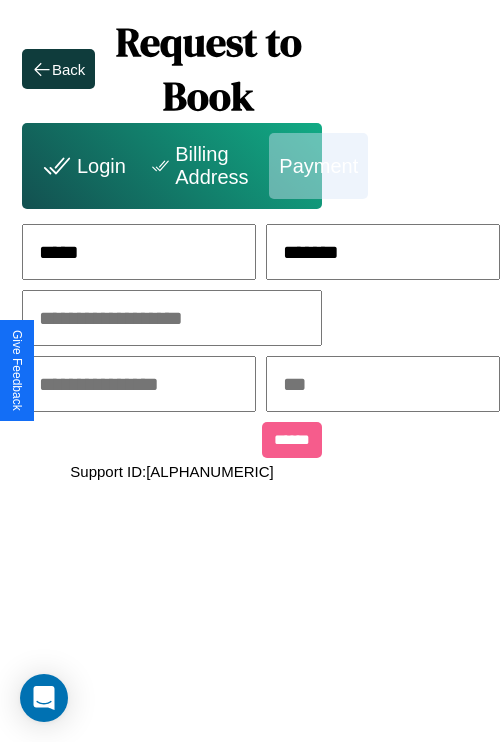 type on "*******" 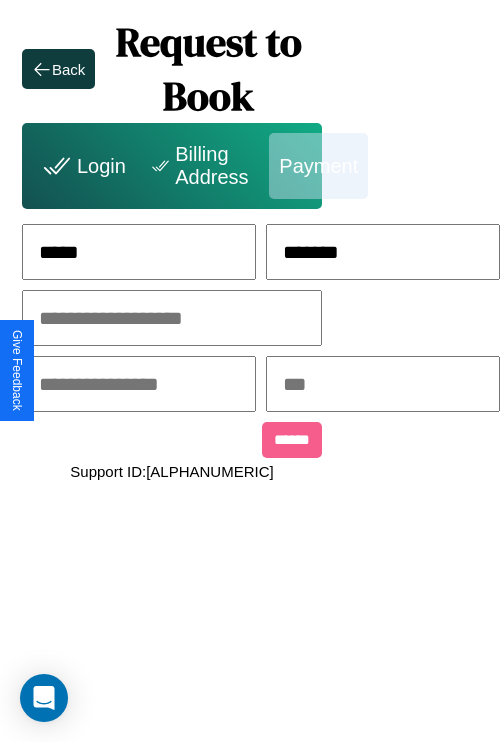click at bounding box center (172, 318) 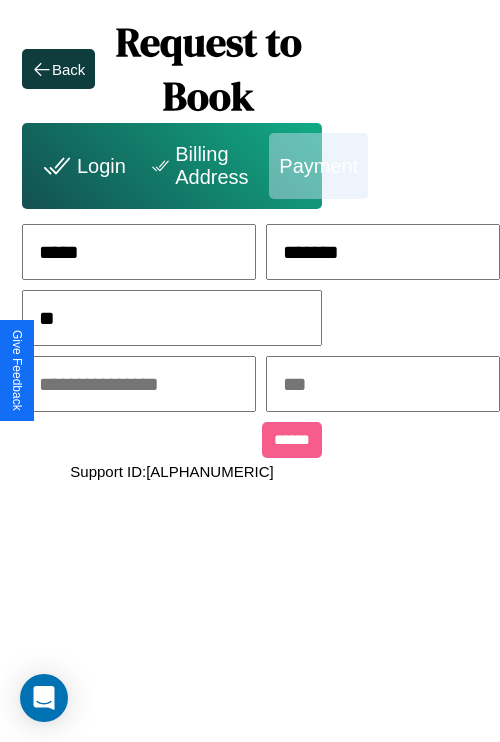 scroll, scrollTop: 0, scrollLeft: 128, axis: horizontal 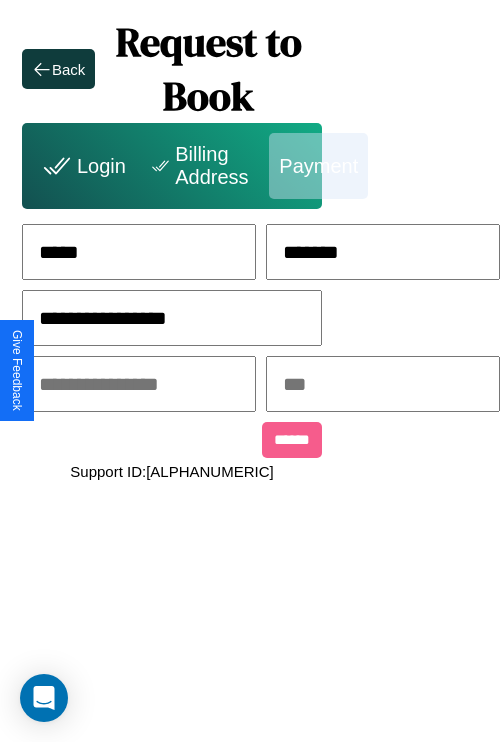 type on "**********" 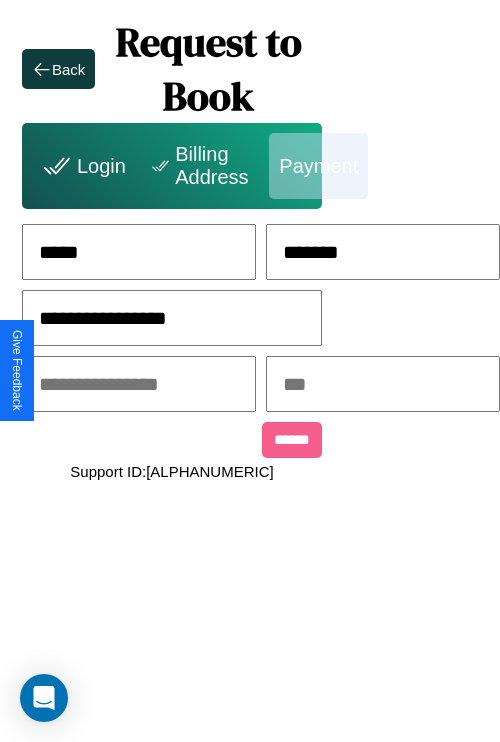 click at bounding box center (139, 384) 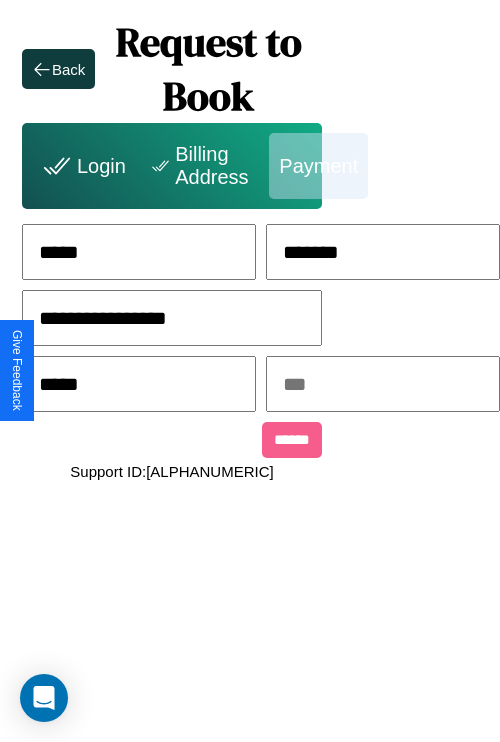 type on "*****" 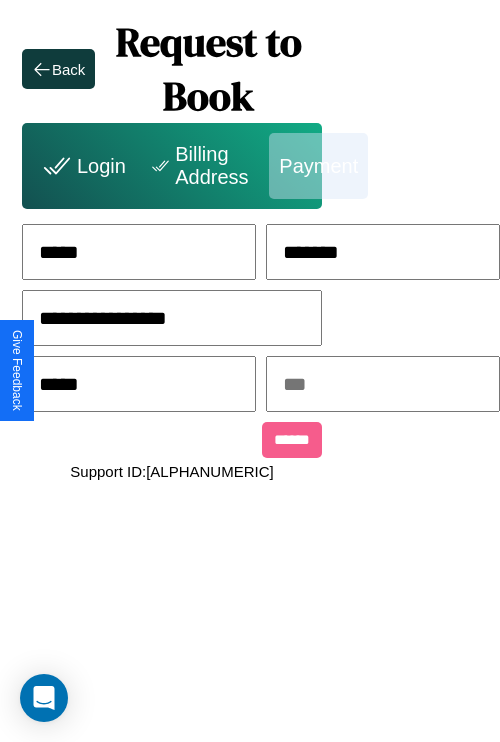 click at bounding box center (383, 384) 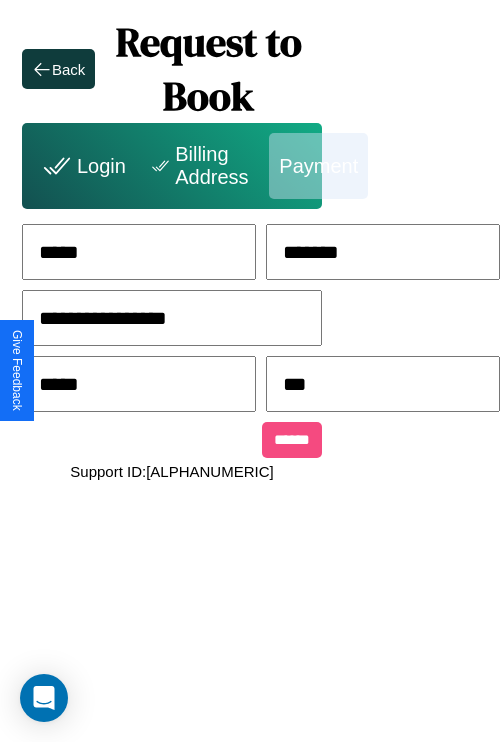 type on "***" 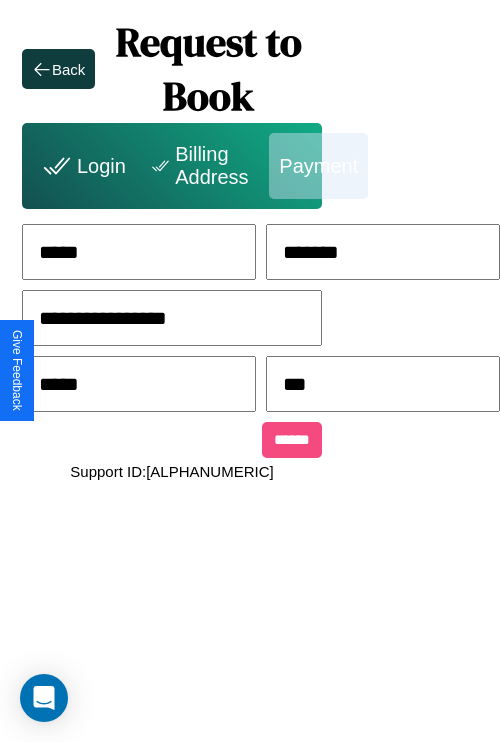 click on "******" at bounding box center (292, 440) 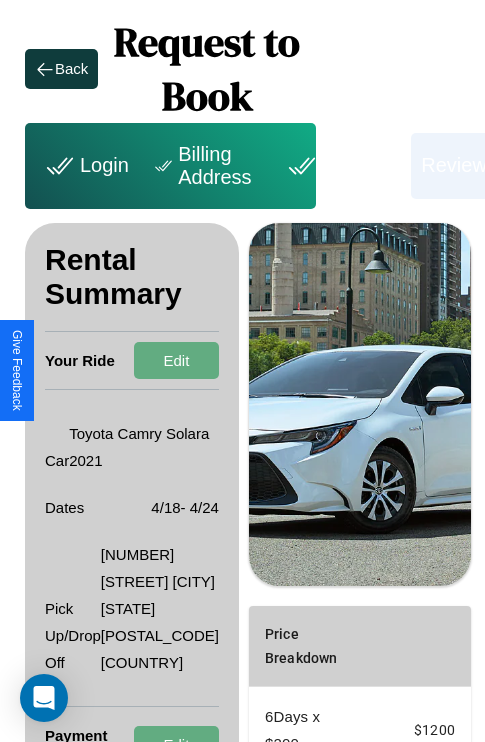 scroll, scrollTop: 355, scrollLeft: 72, axis: both 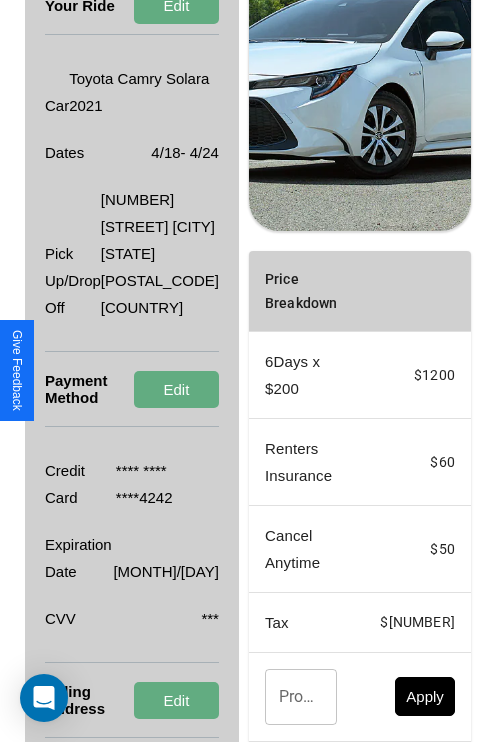 click on "Promo Code" at bounding box center [290, 697] 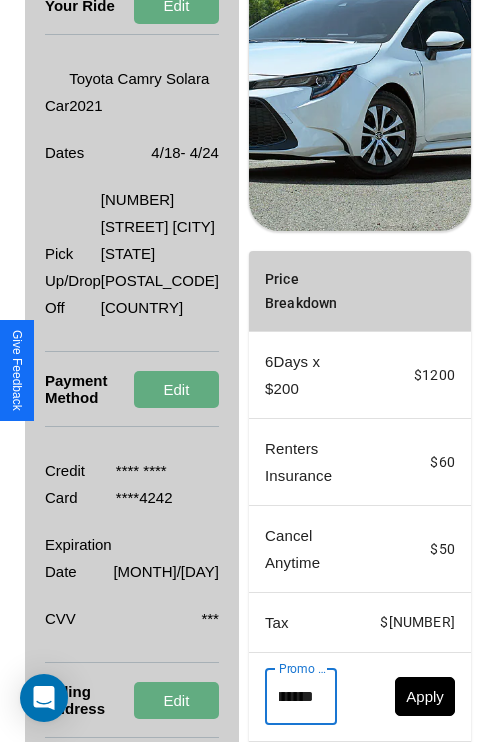scroll, scrollTop: 0, scrollLeft: 71, axis: horizontal 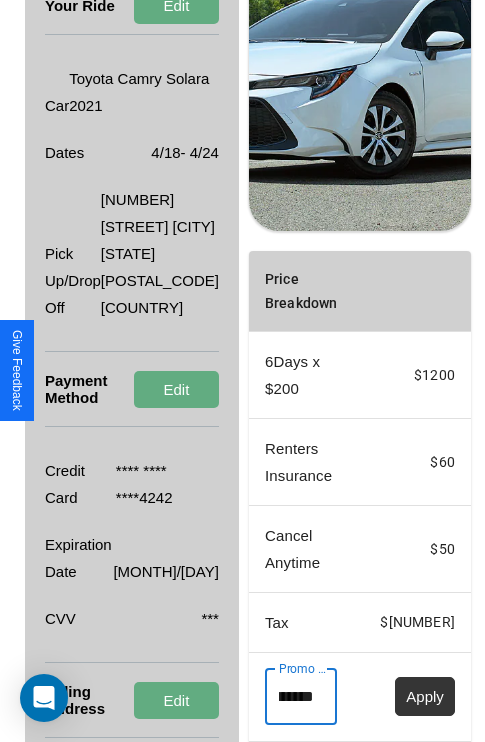 type on "**********" 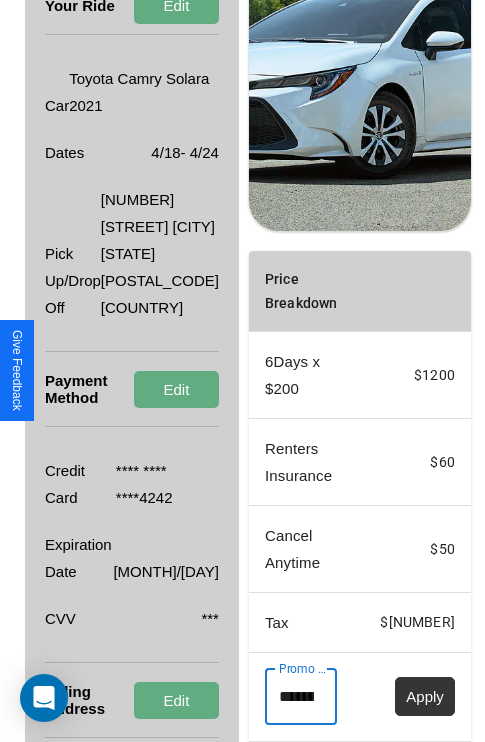 click on "Apply" at bounding box center [425, 696] 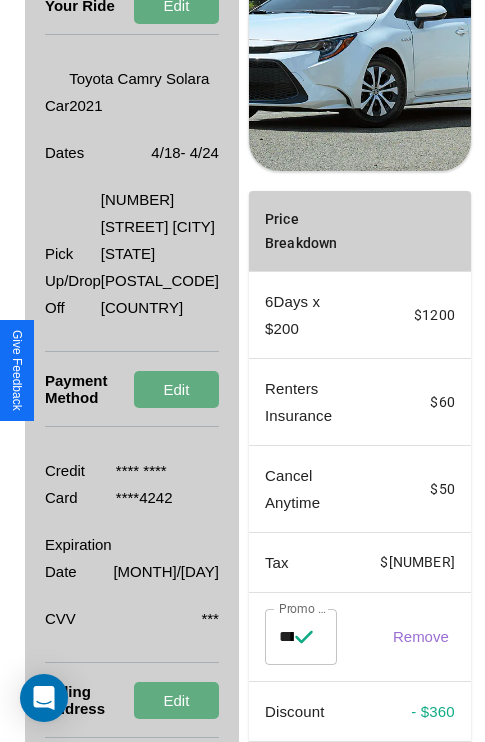 scroll, scrollTop: 509, scrollLeft: 72, axis: both 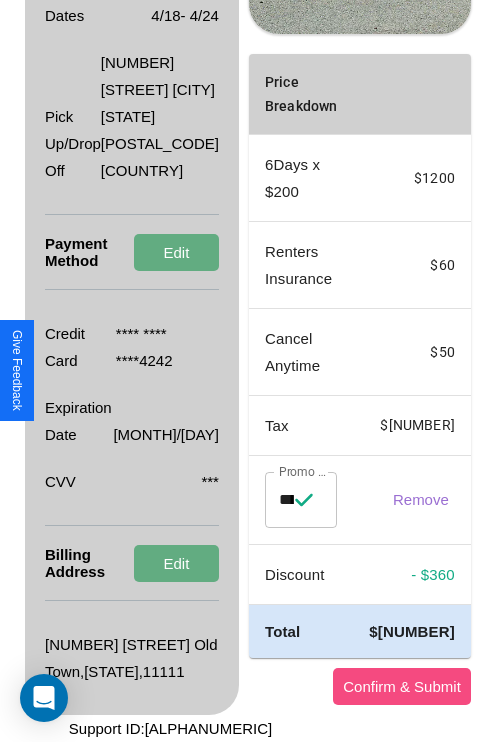 click on "Confirm & Submit" at bounding box center (402, 686) 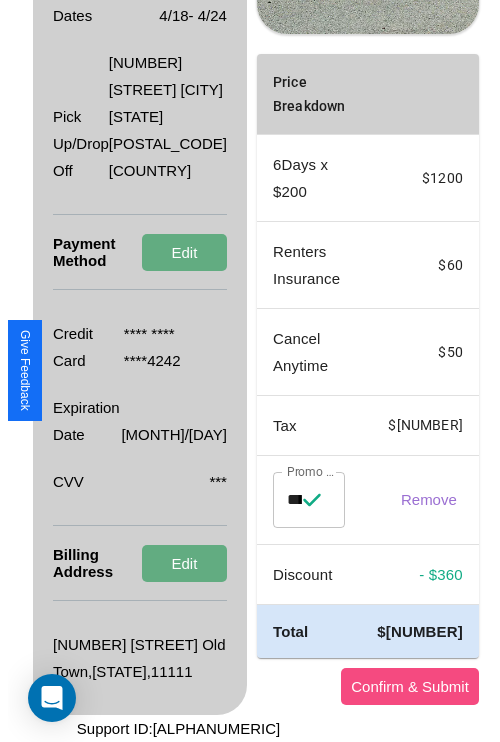 scroll, scrollTop: 0, scrollLeft: 72, axis: horizontal 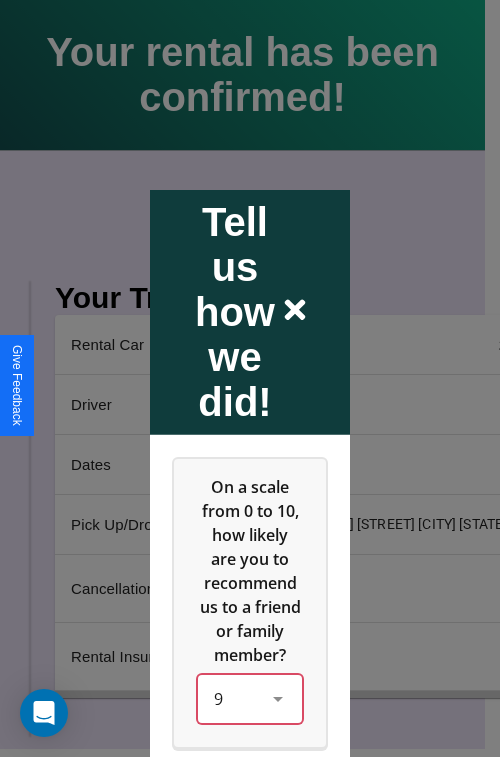 click on "9" at bounding box center (250, 698) 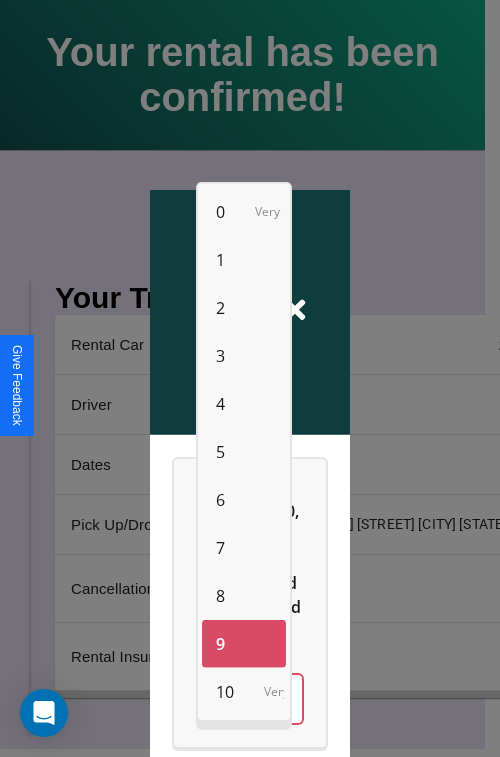 click on "7" at bounding box center [220, 548] 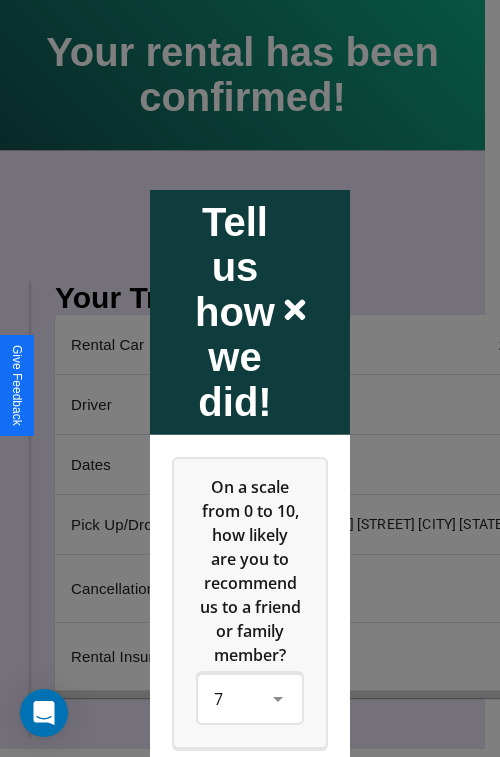 click 